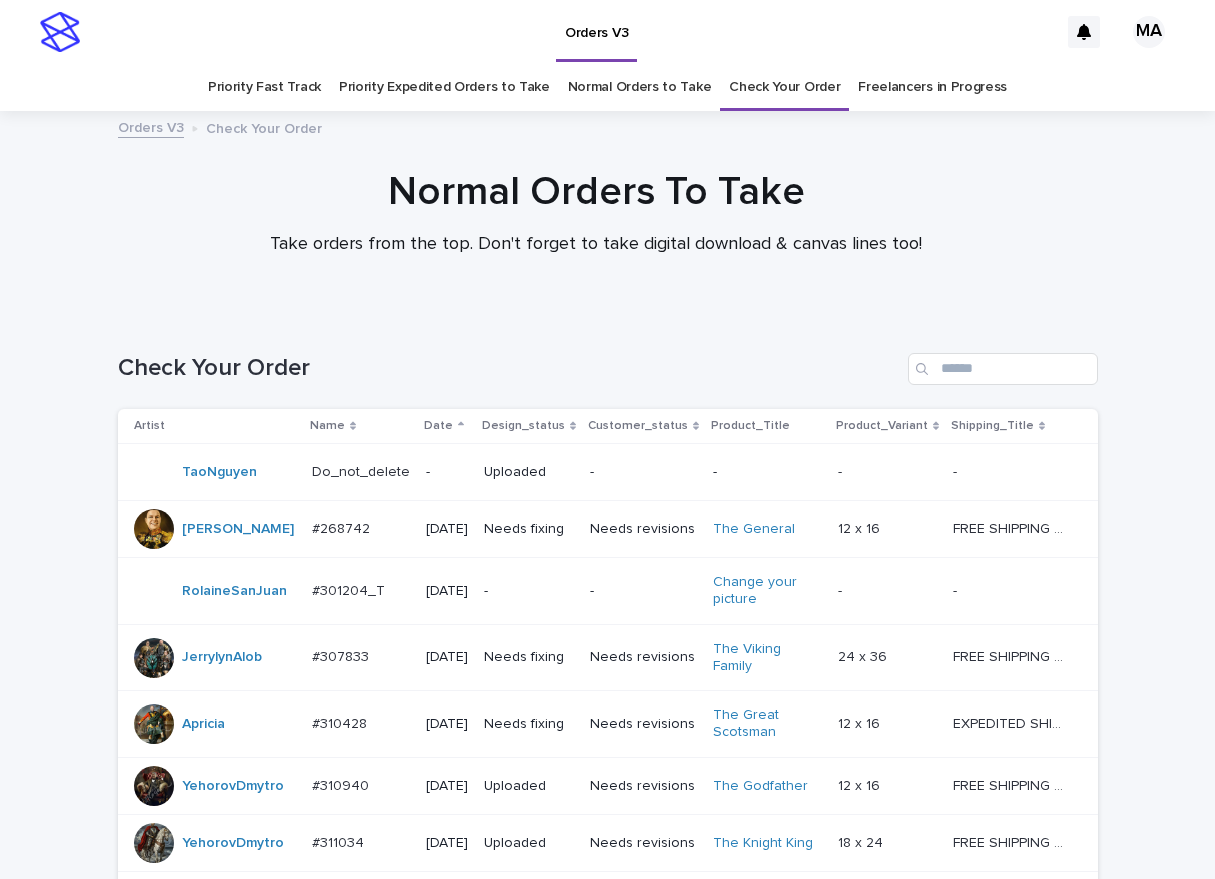 scroll, scrollTop: 0, scrollLeft: 0, axis: both 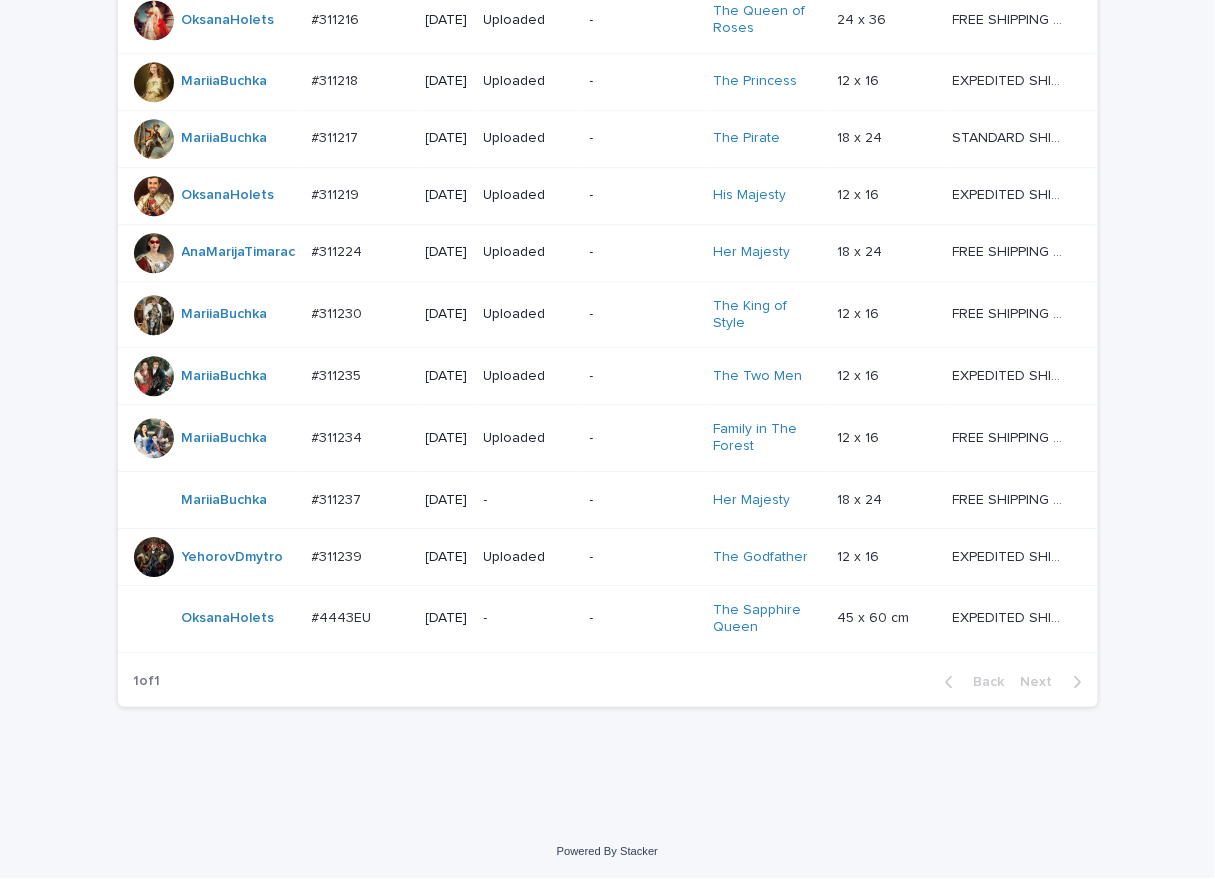 click on "-" at bounding box center [529, 618] 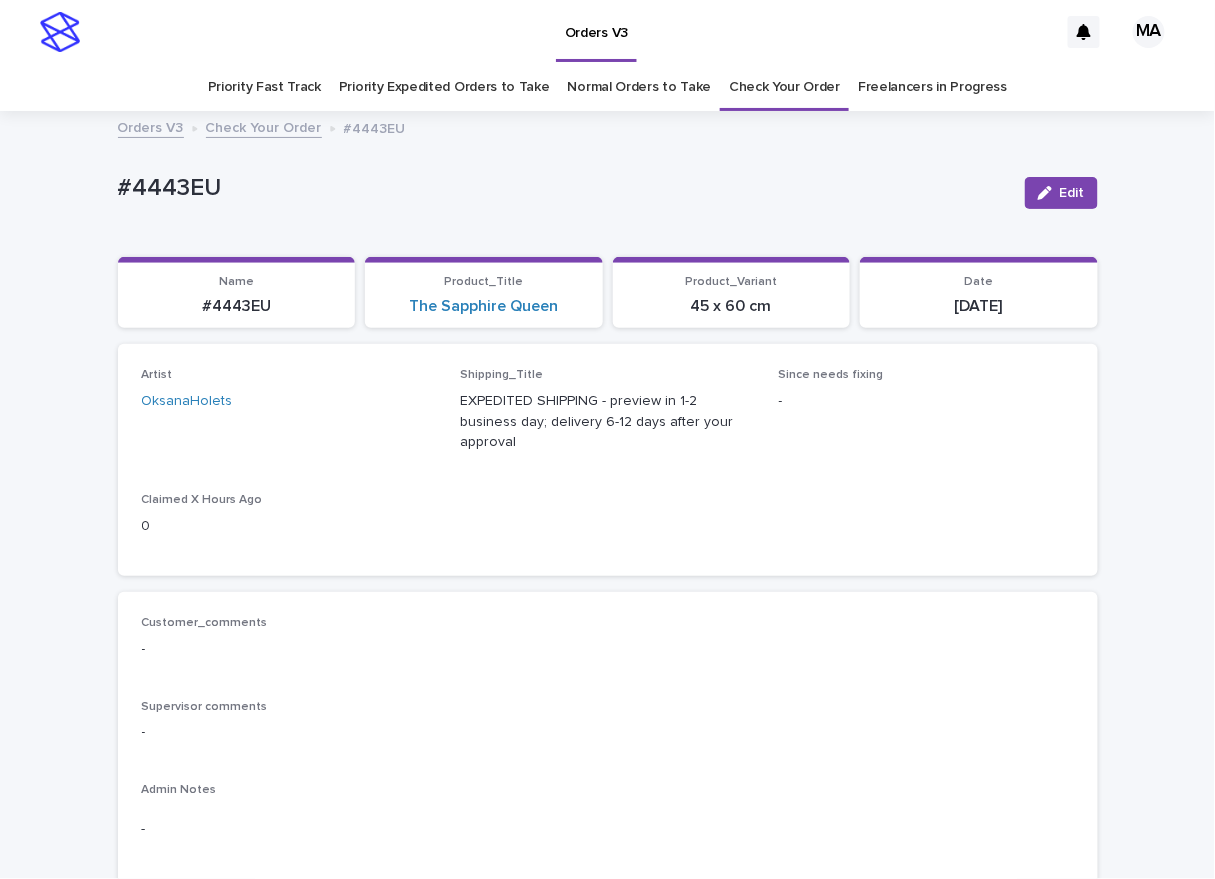 scroll, scrollTop: 350, scrollLeft: 0, axis: vertical 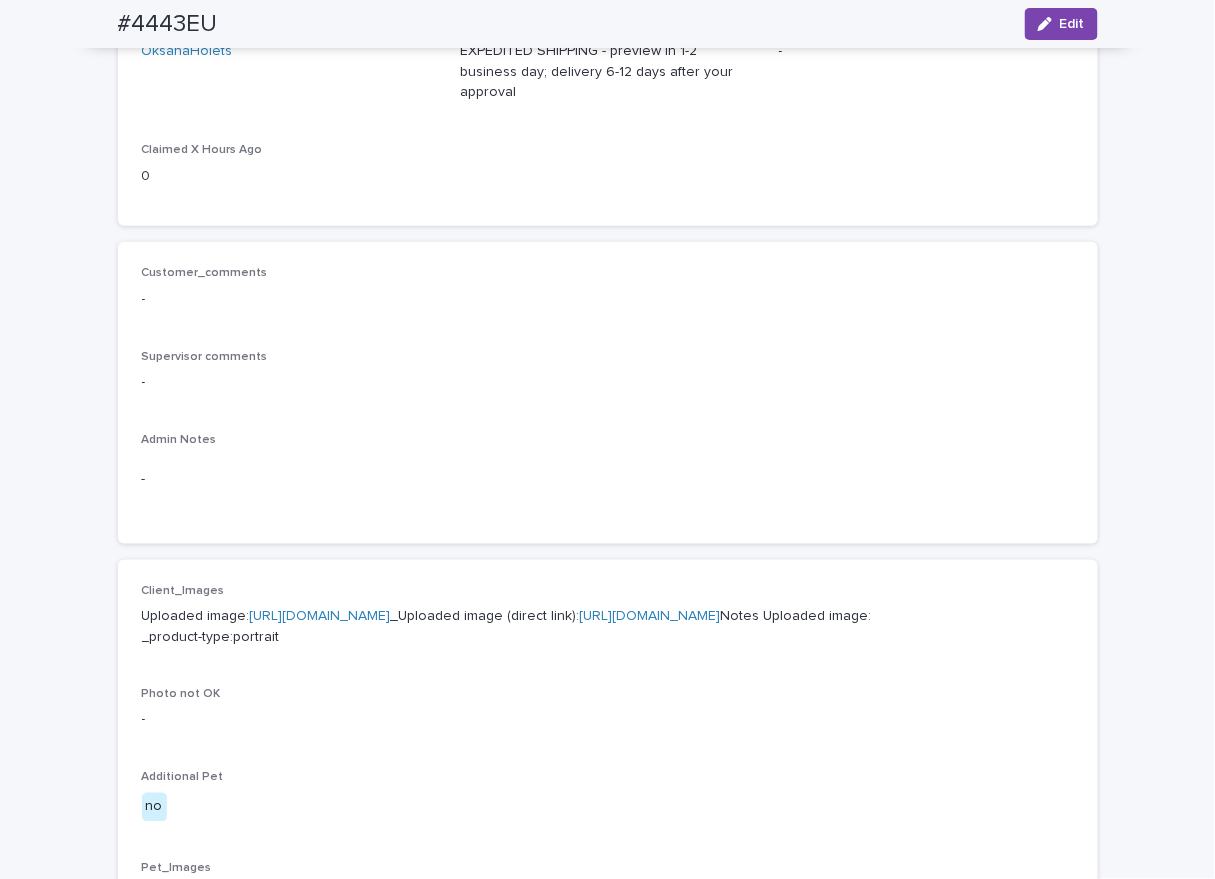 click on "https://cdn.shopify.com-uploadkit.app/s/files/1/0033/4807/0511/files/download.html?id=d0af17d2-f7ad-463c-9c5d-ef0b90368cc5&uu=45586aa7-73c7-4954-9bf9-1d53d7339084&mo=&fi=SU1HXzkwMjYuanBlZw==&wi=4284&he=5712&mi=aW1hZ2UvanBlZw==&up=dbc7&image=true" at bounding box center (320, 616) 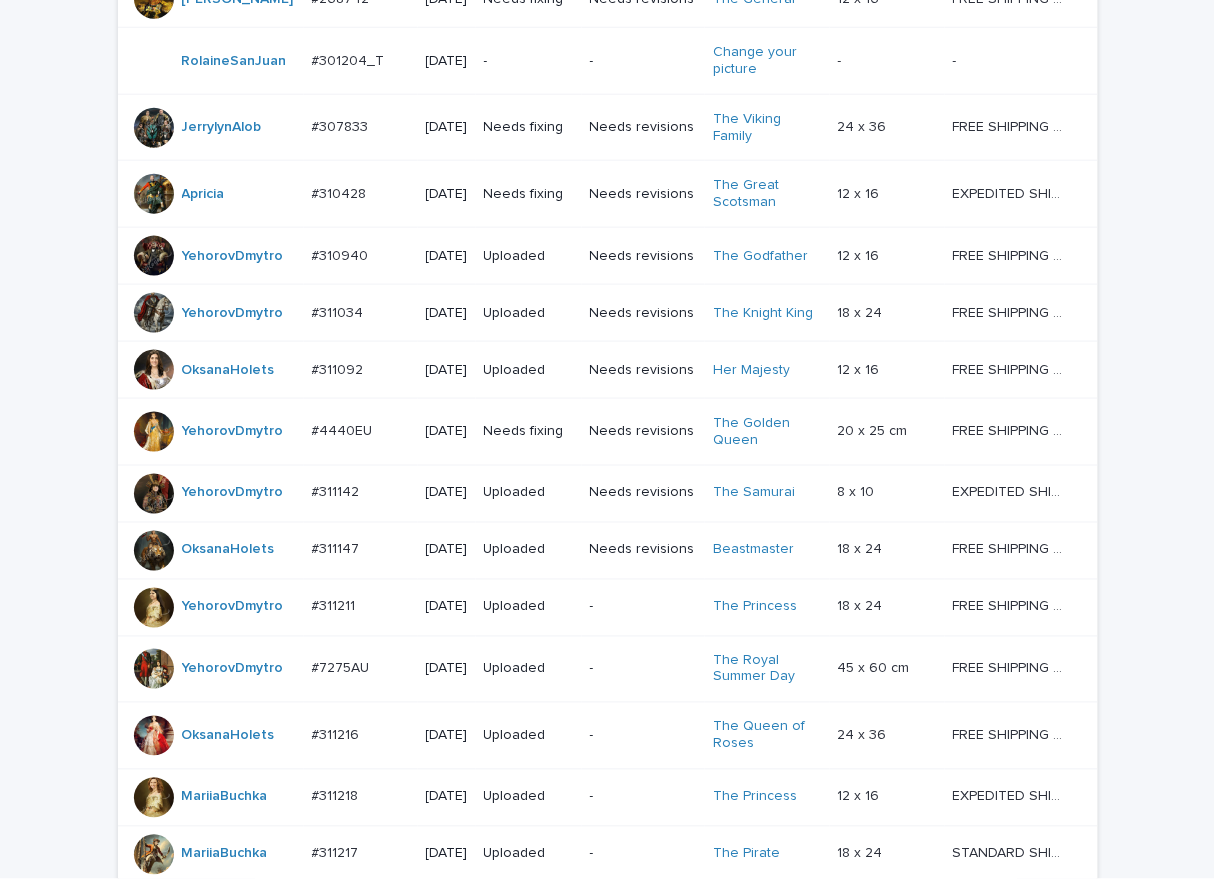 scroll, scrollTop: 1383, scrollLeft: 0, axis: vertical 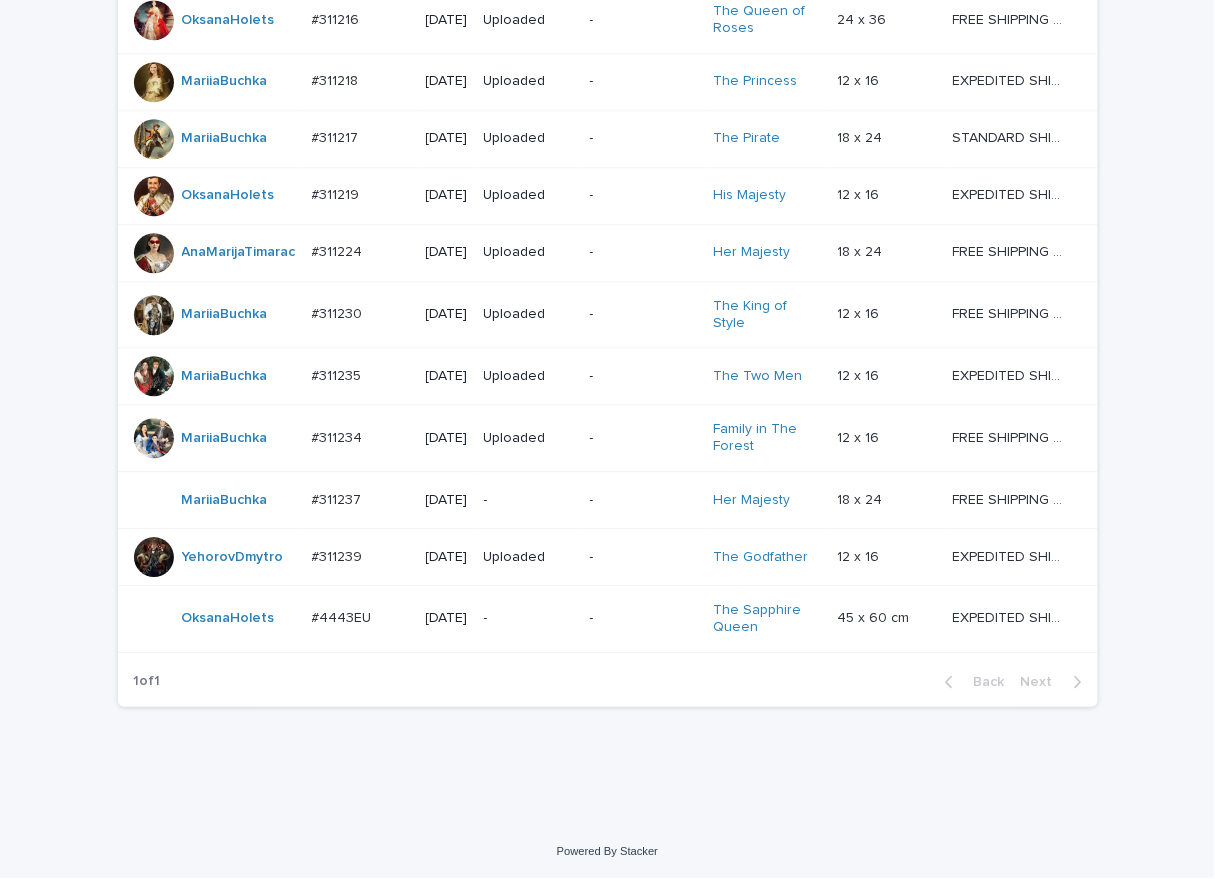 click on "-" at bounding box center [529, 500] 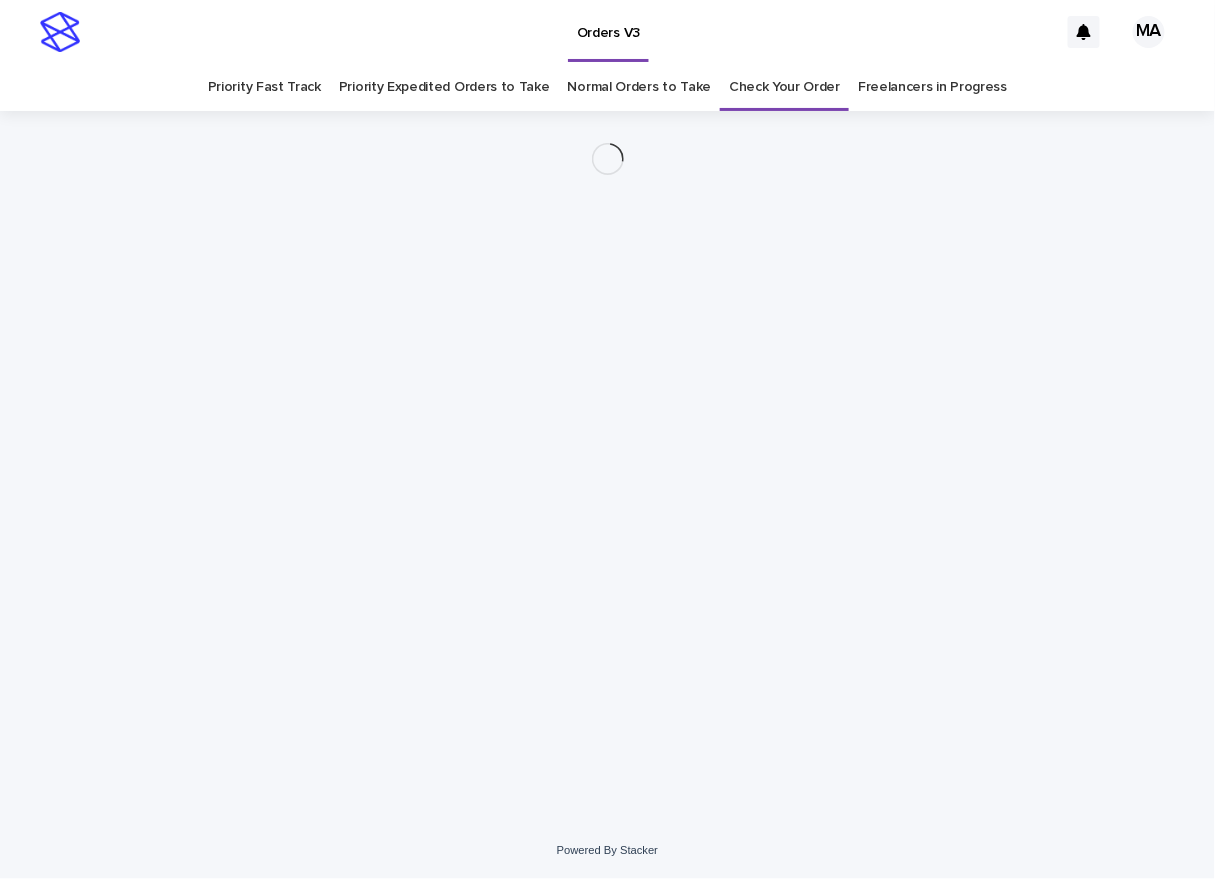 scroll, scrollTop: 0, scrollLeft: 0, axis: both 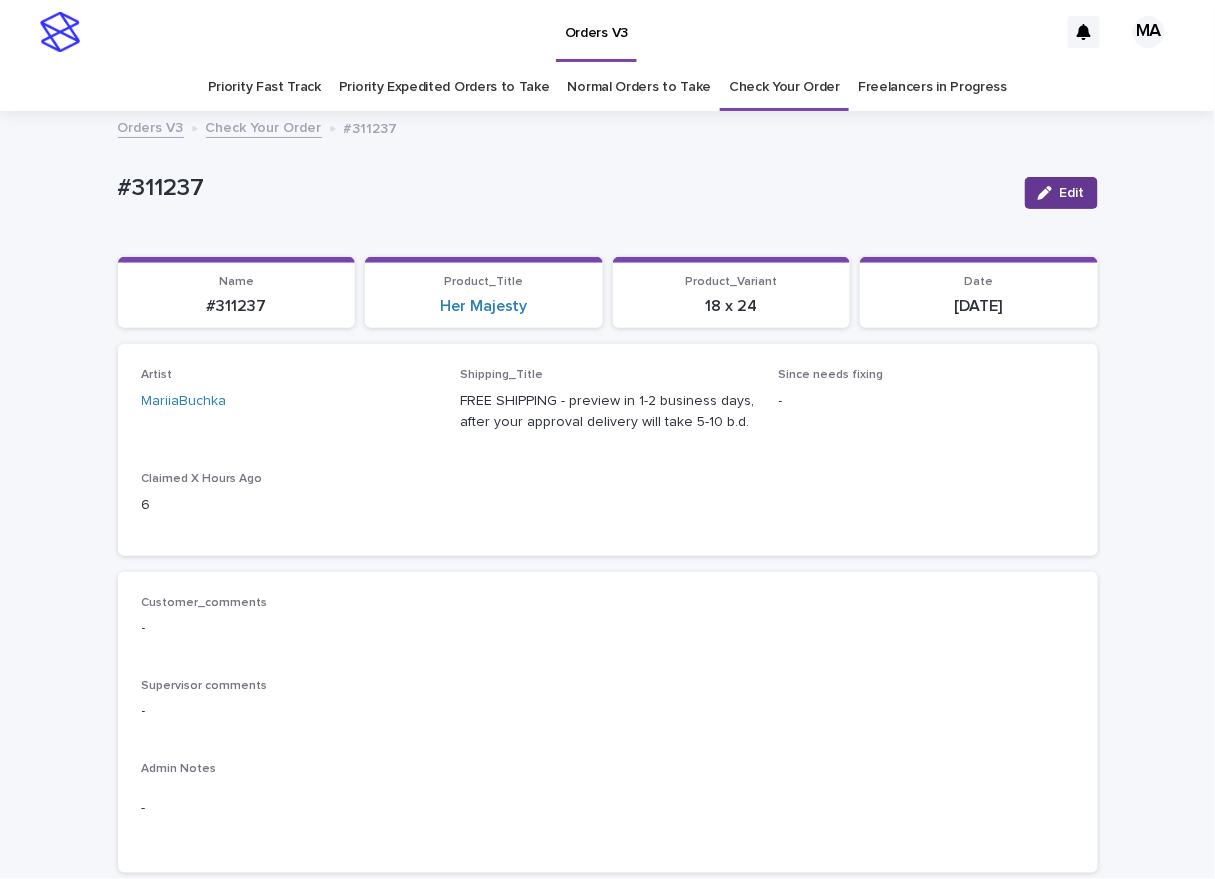 click at bounding box center [1049, 193] 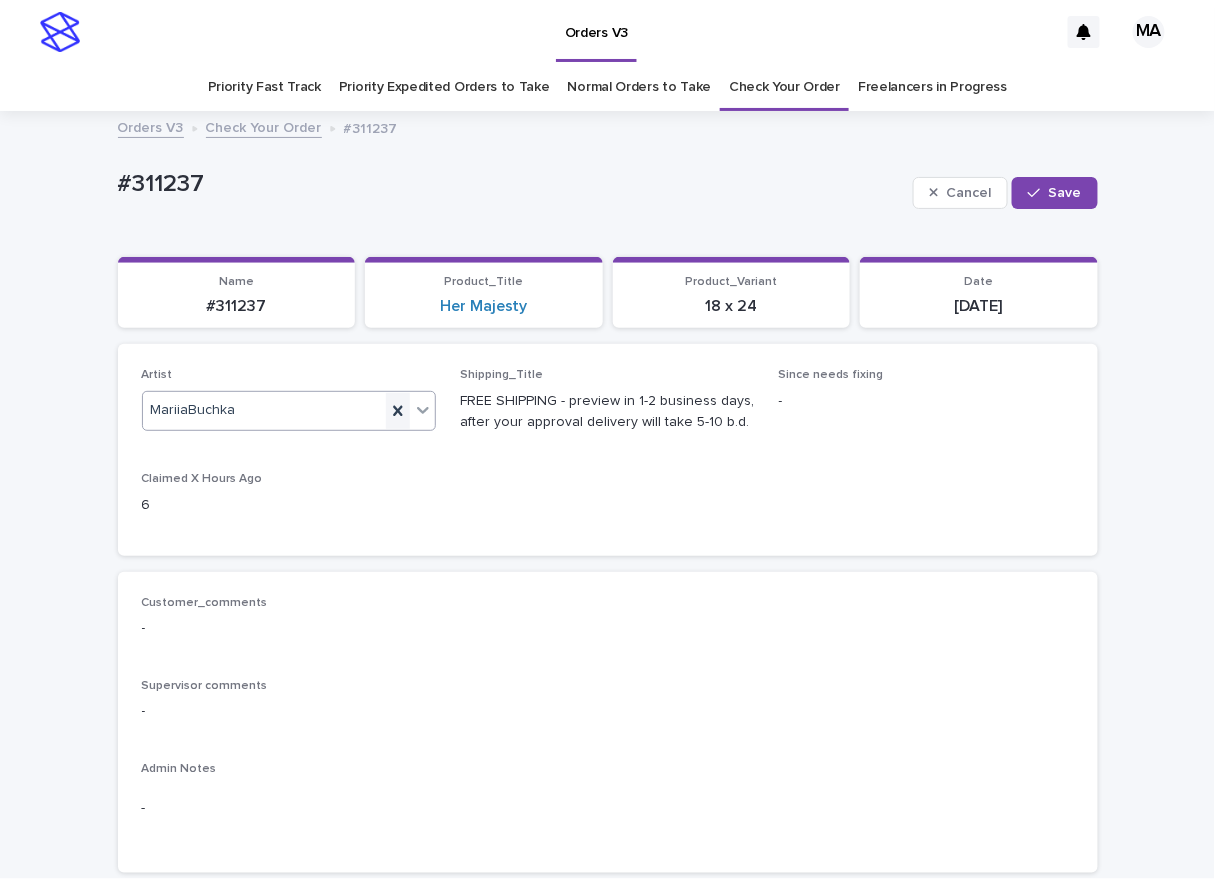click 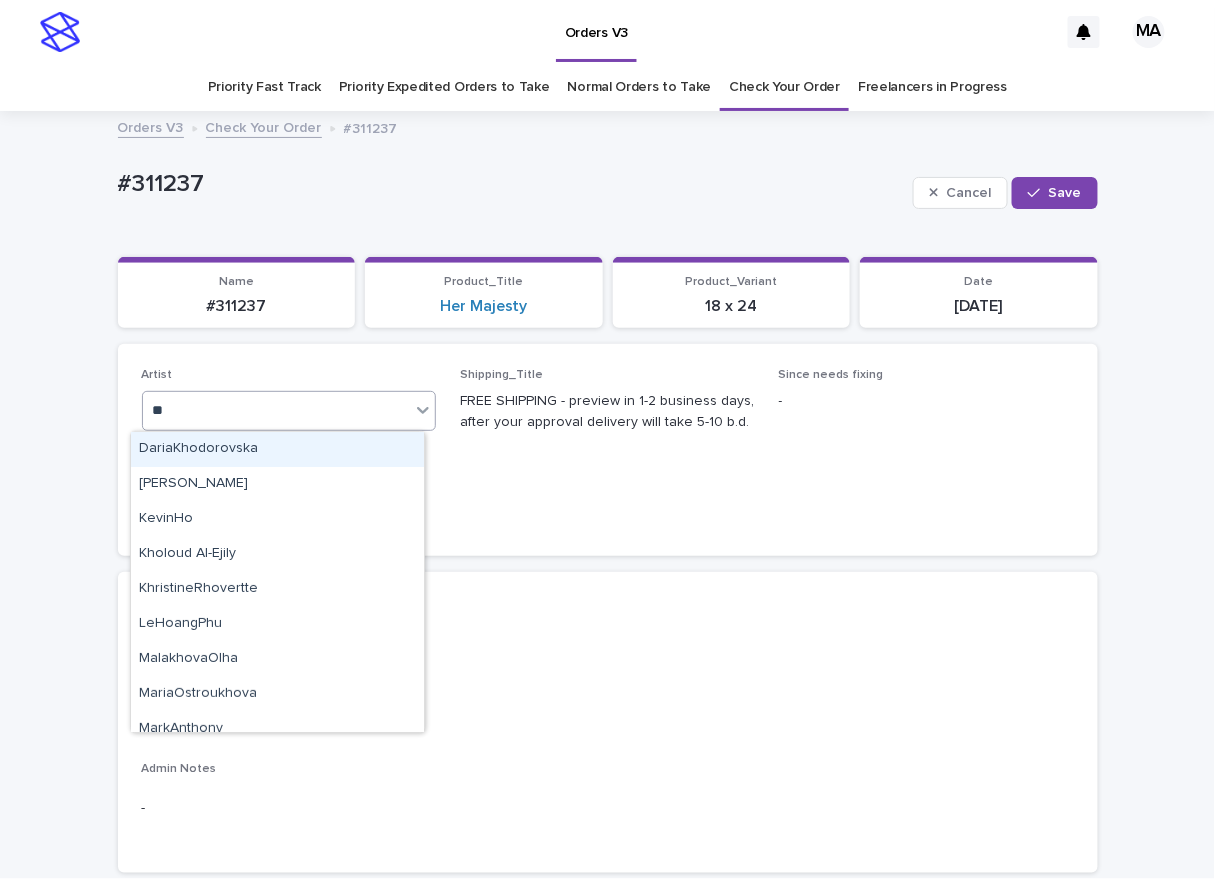 type on "***" 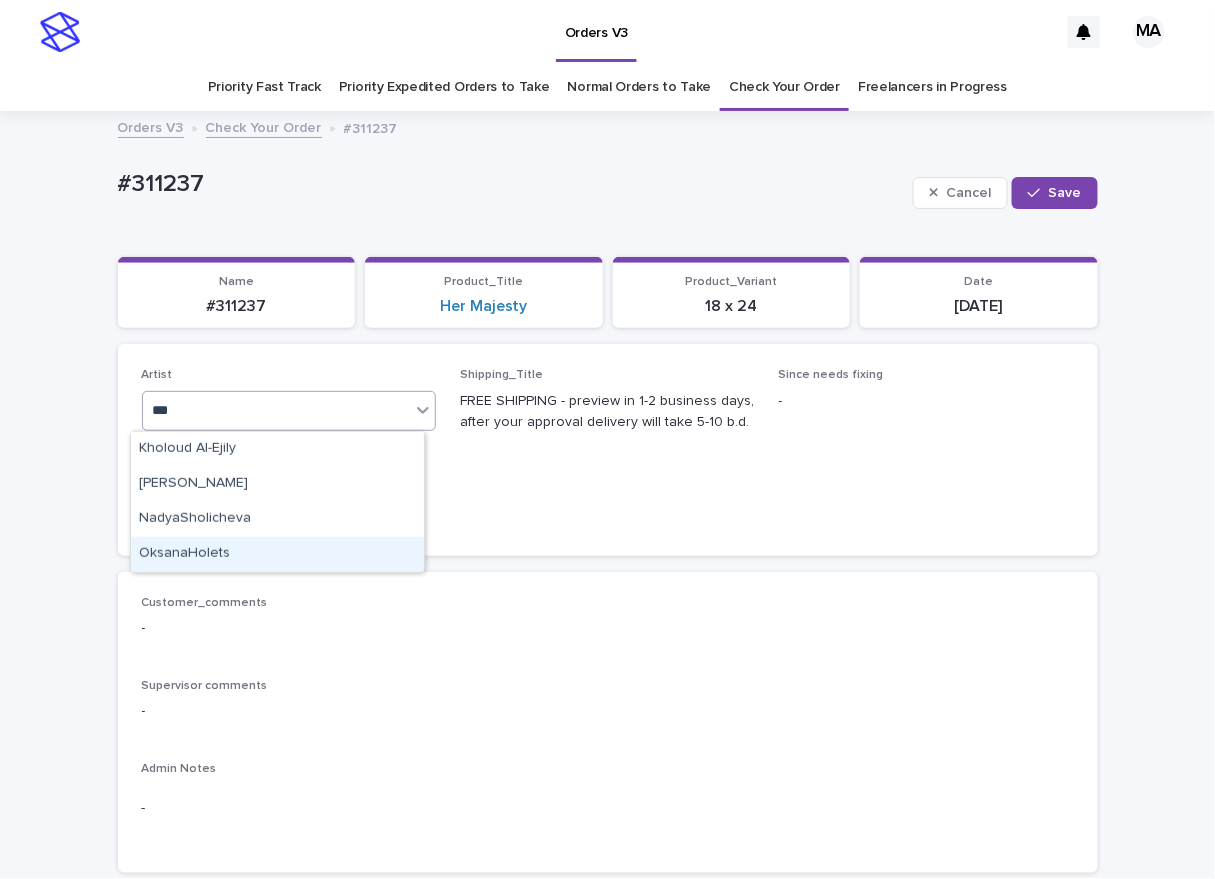 click on "OksanaHolets" at bounding box center (277, 554) 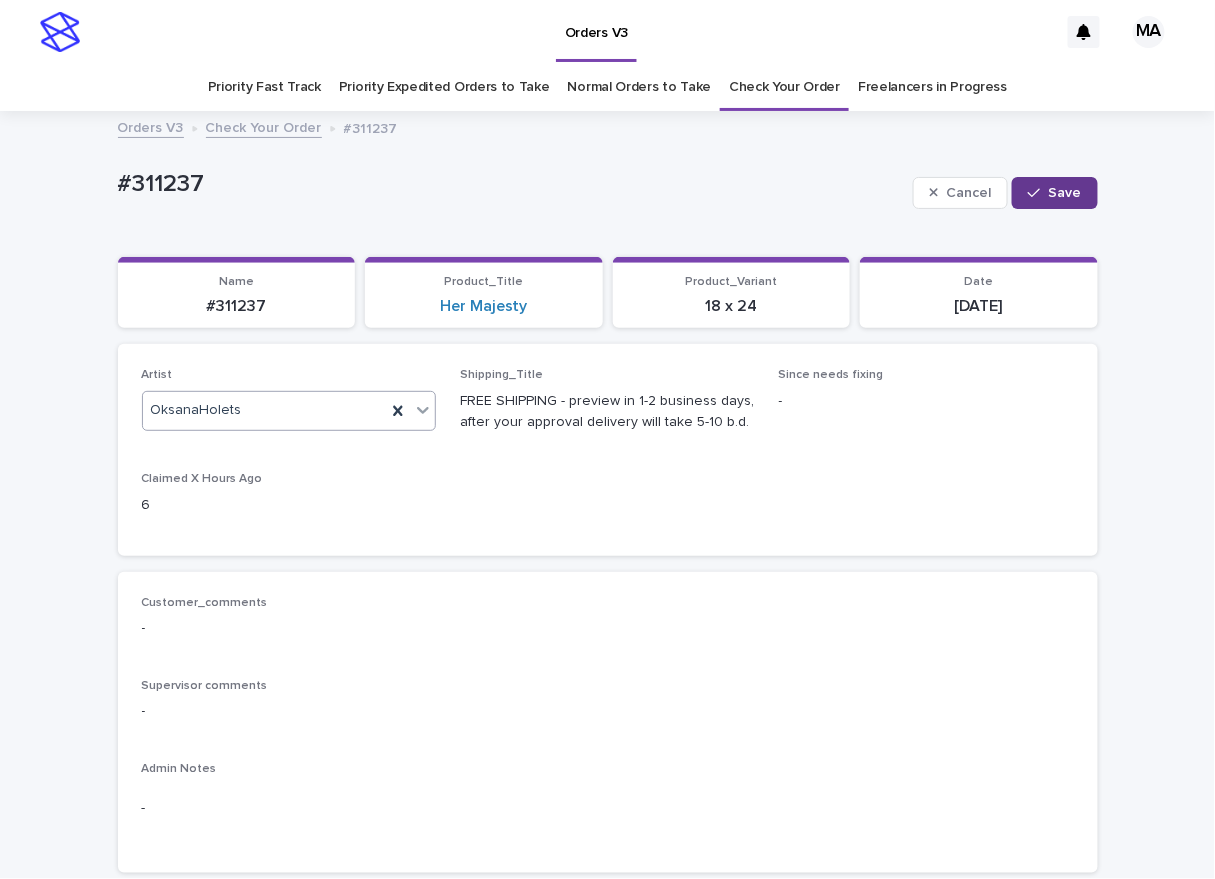 click on "Save" at bounding box center [1065, 193] 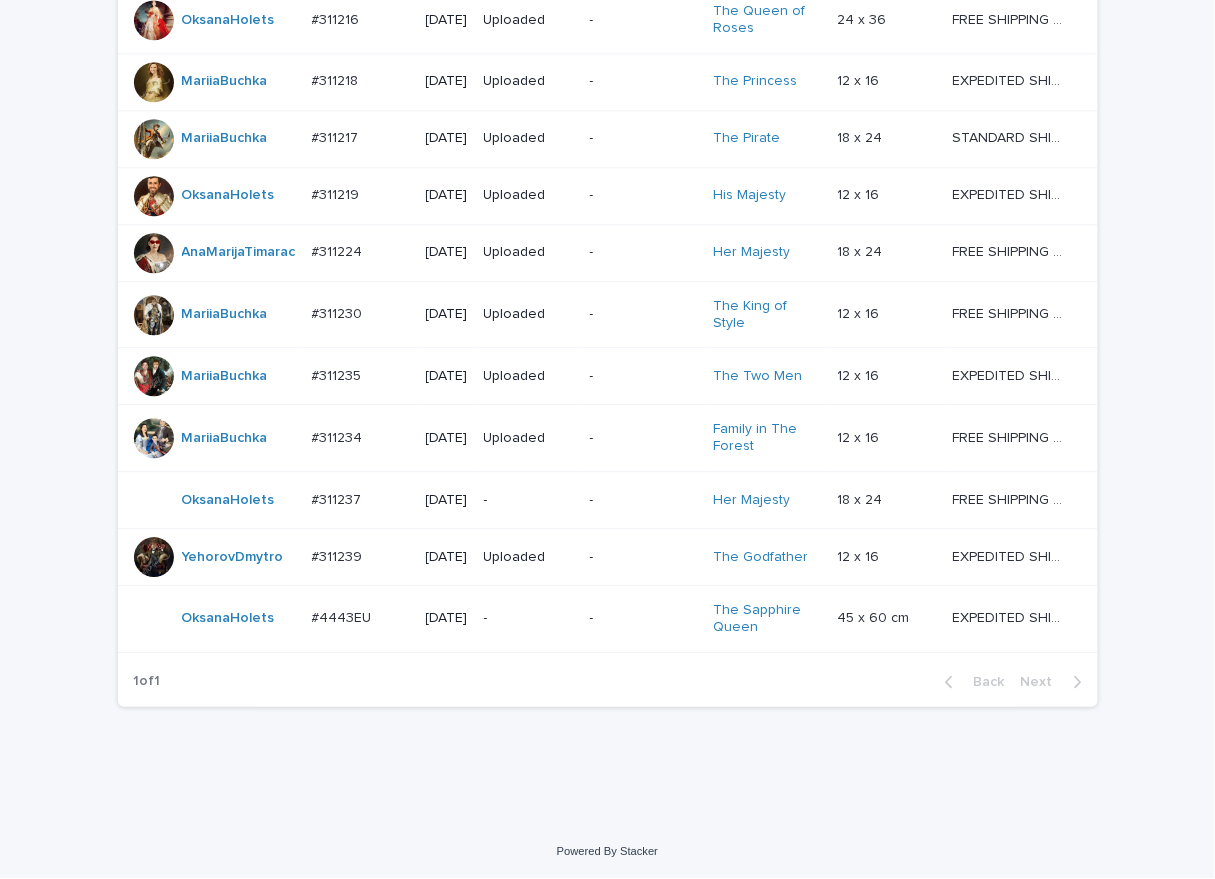 scroll, scrollTop: 1383, scrollLeft: 0, axis: vertical 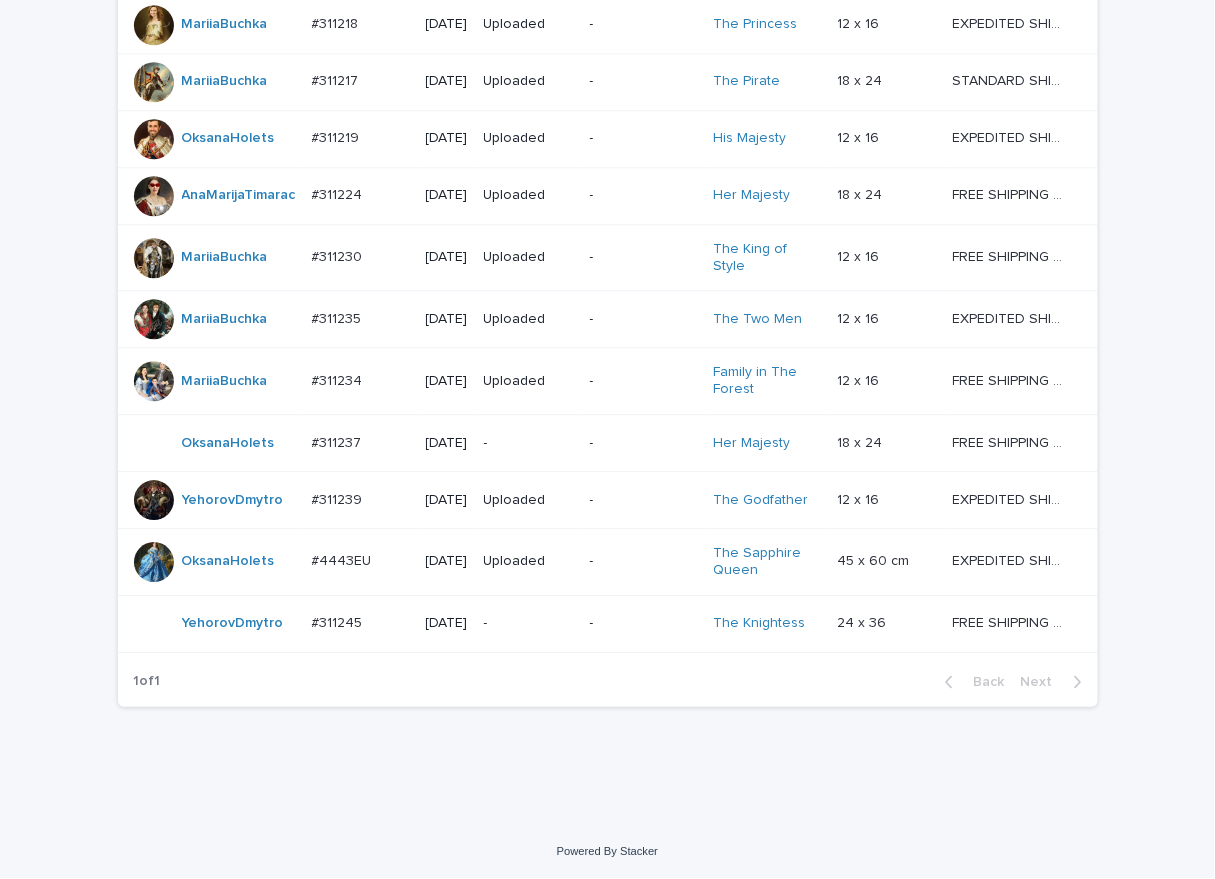 click on "-" at bounding box center (529, 623) 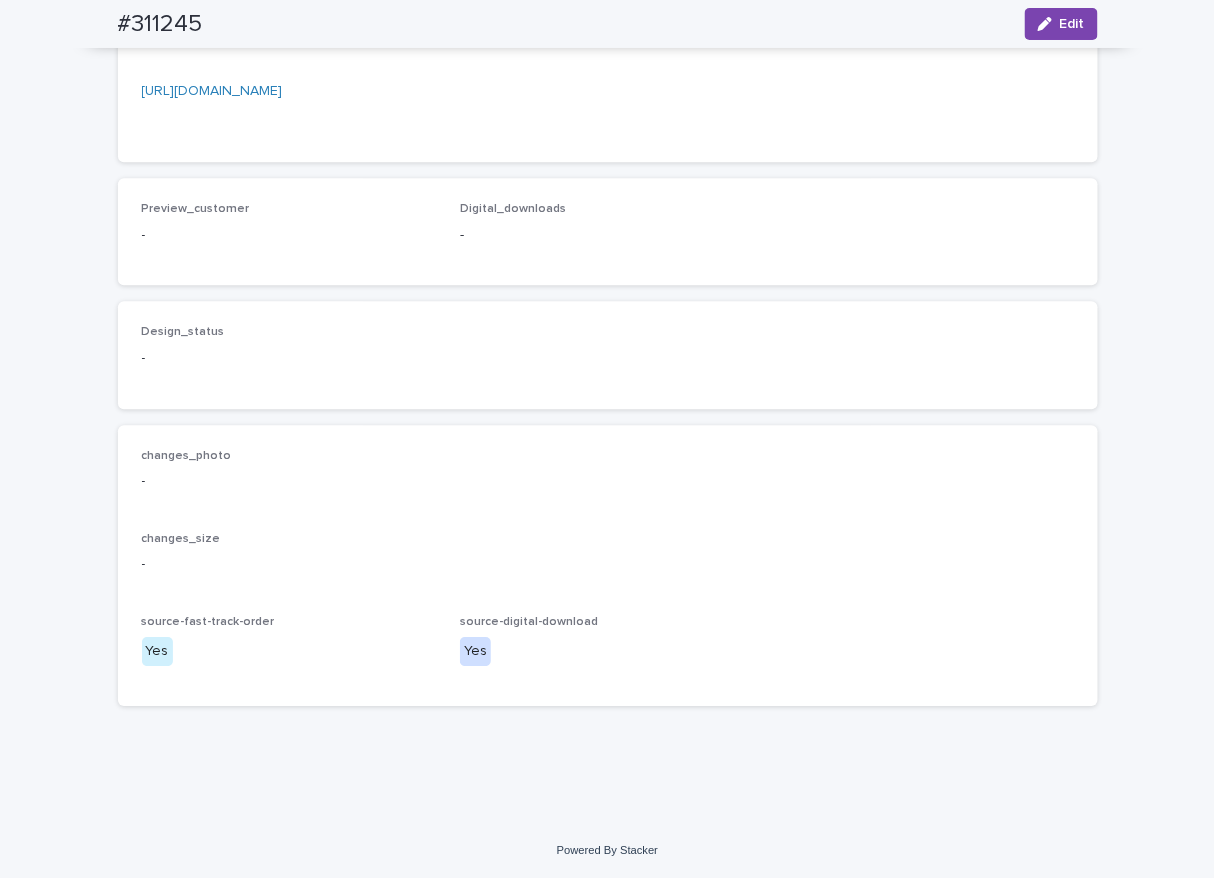 scroll, scrollTop: 1156, scrollLeft: 0, axis: vertical 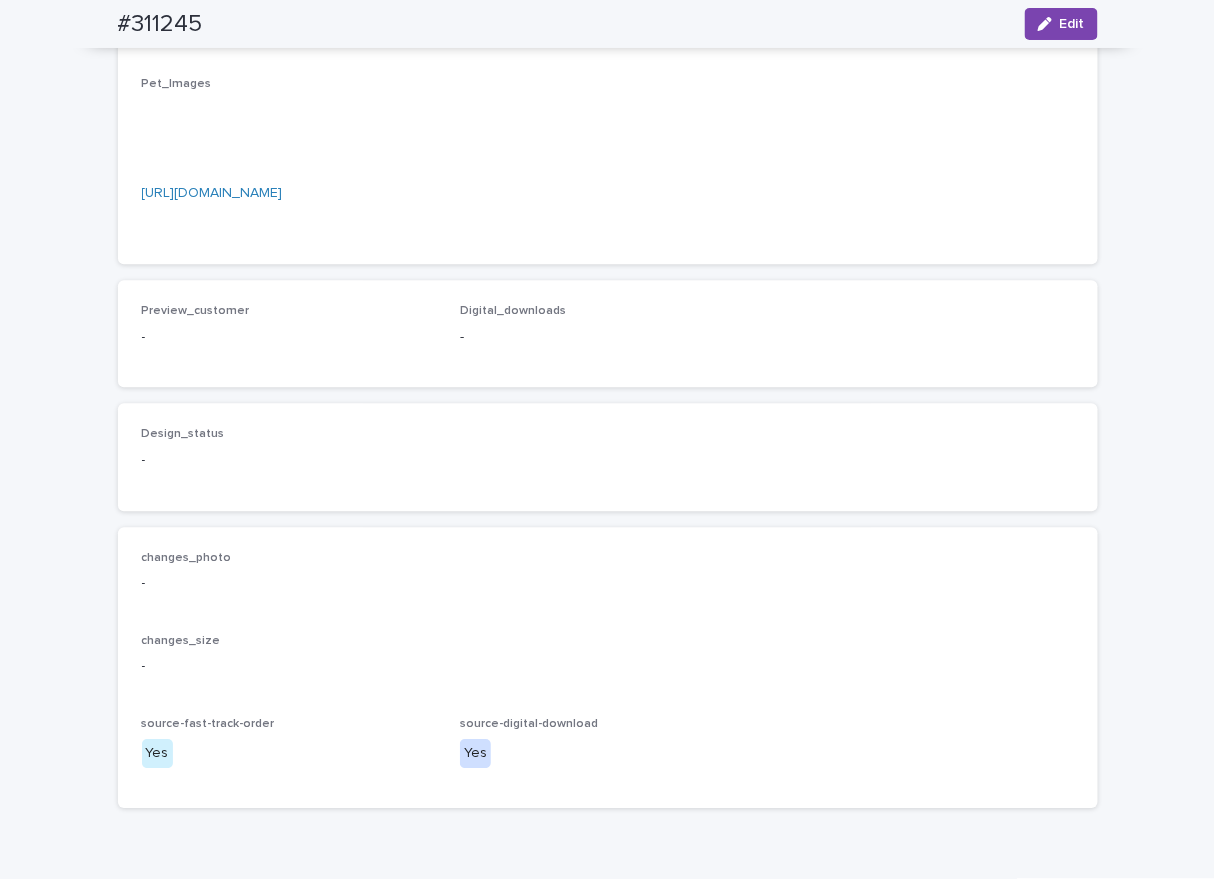 click on "https://cdn.shopify.com-uploadkit.app/s/files/1/0033/4807/0511/files/download.html?id=e11cfb23-3d37-4f5e-b252-d52a065c0f83&uu=1bf7c359-9a17-4bf7-9fb8-ee9b49068eca&mo=&fi=aW5ib3VuZDUzNTg3NTUxMDMwNDM3MTk1NjAuanBn&wi=349&he=447&mi=aW1hZ2UvanBlZw==&up=0691&image=true" at bounding box center (212, 193) 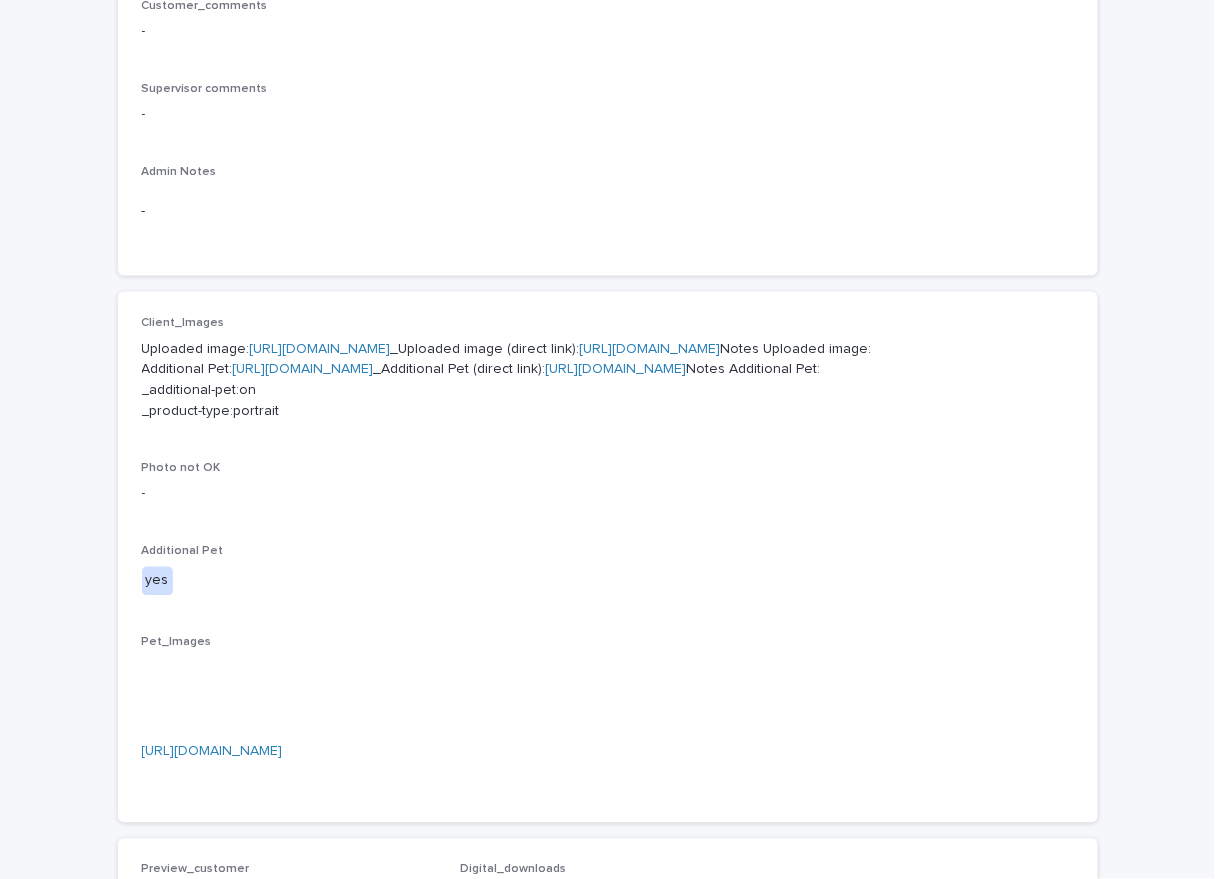 scroll, scrollTop: 699, scrollLeft: 0, axis: vertical 